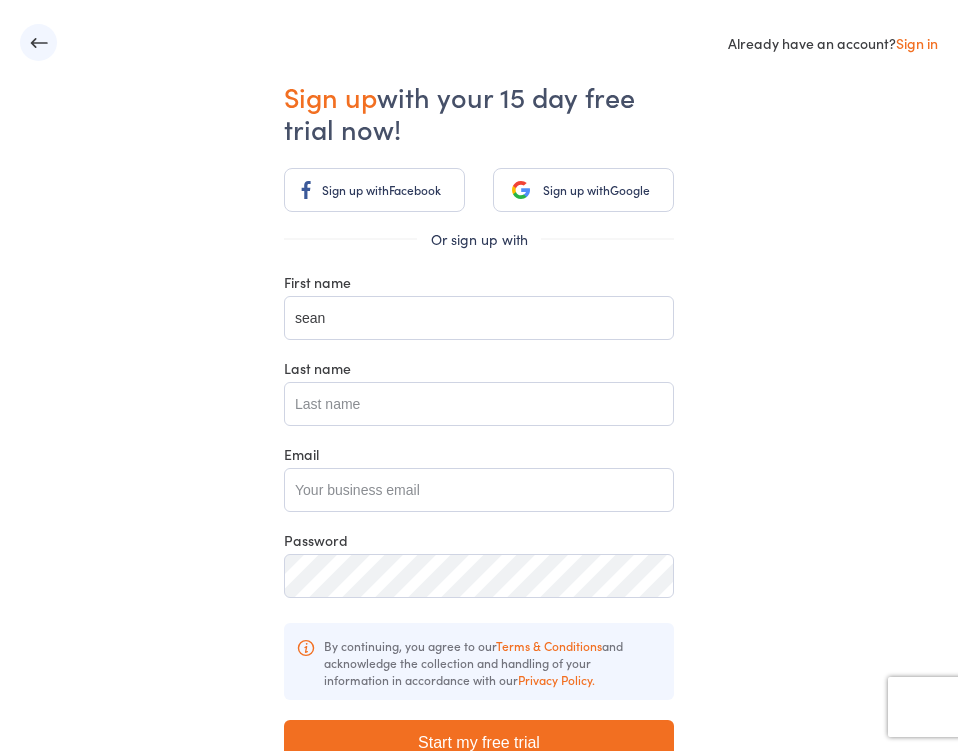 scroll, scrollTop: 97, scrollLeft: 0, axis: vertical 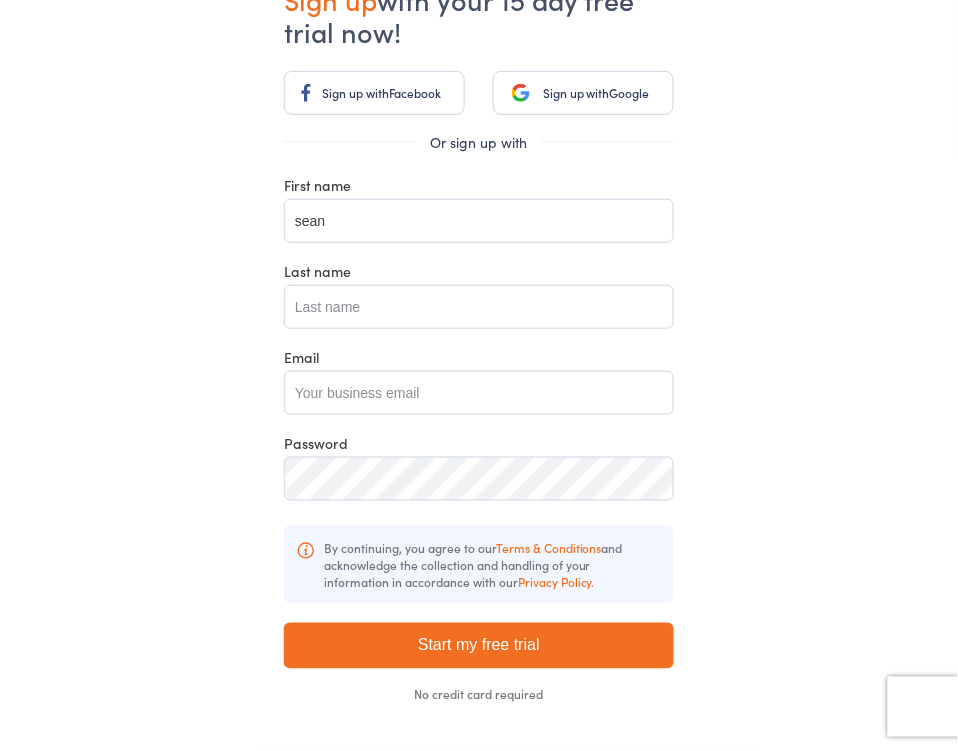 type on "sean" 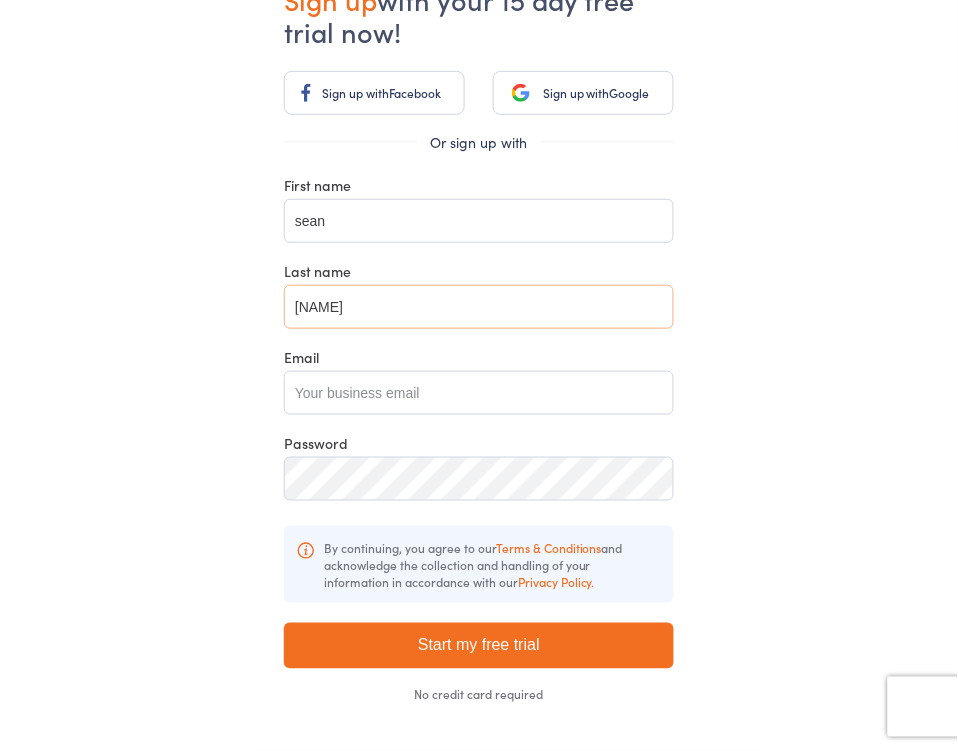 type on "[NAME]" 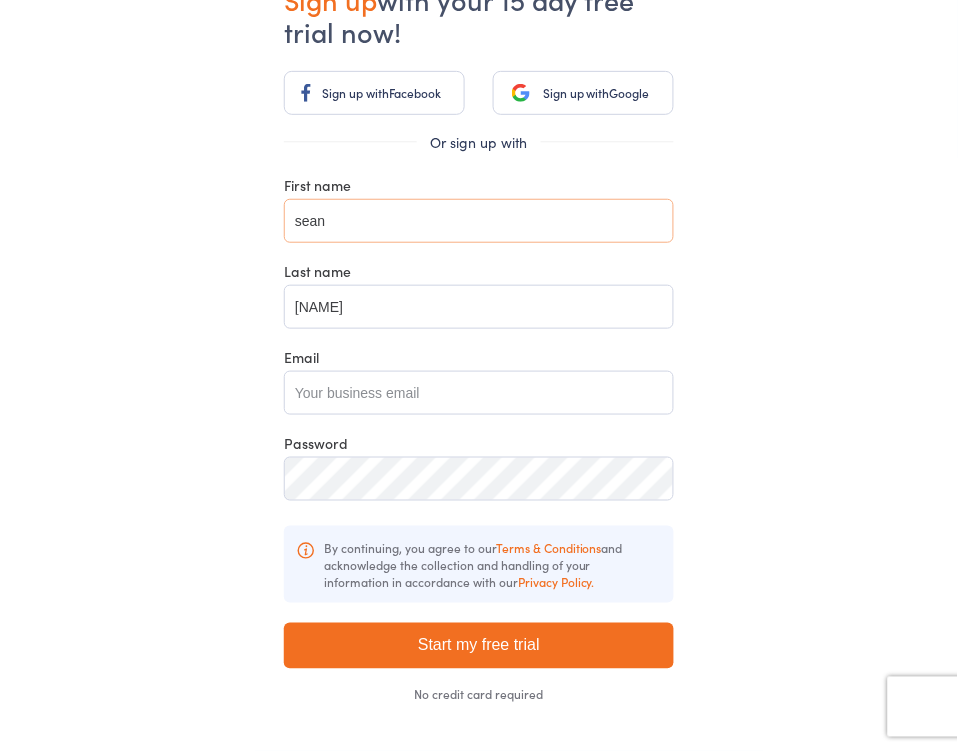 click on "sean" at bounding box center (479, 221) 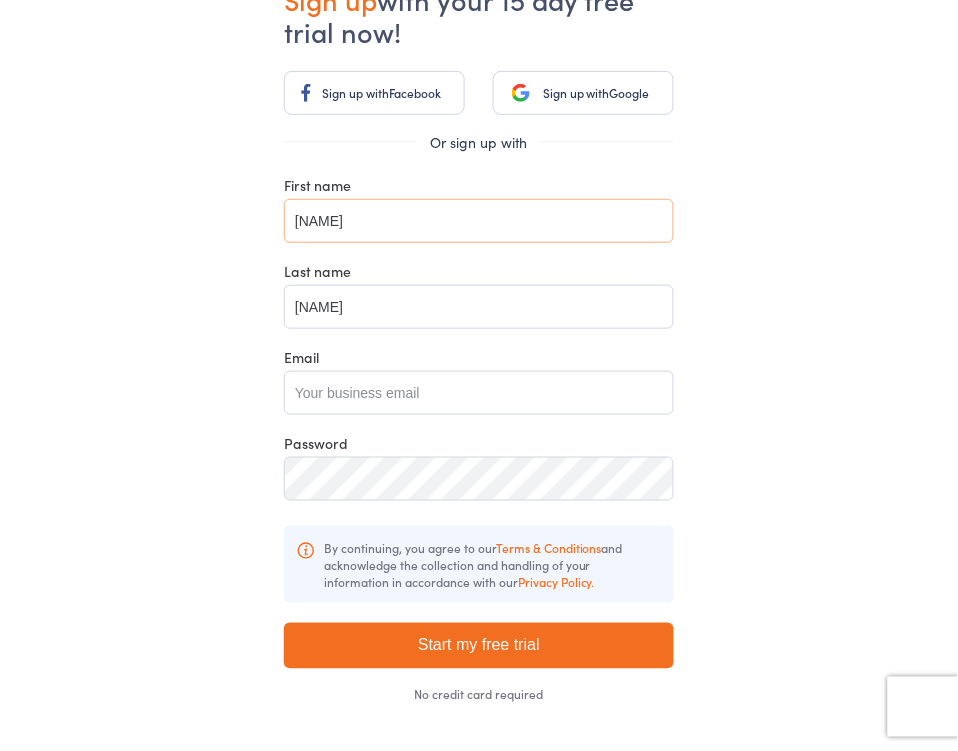type on "[NAME]" 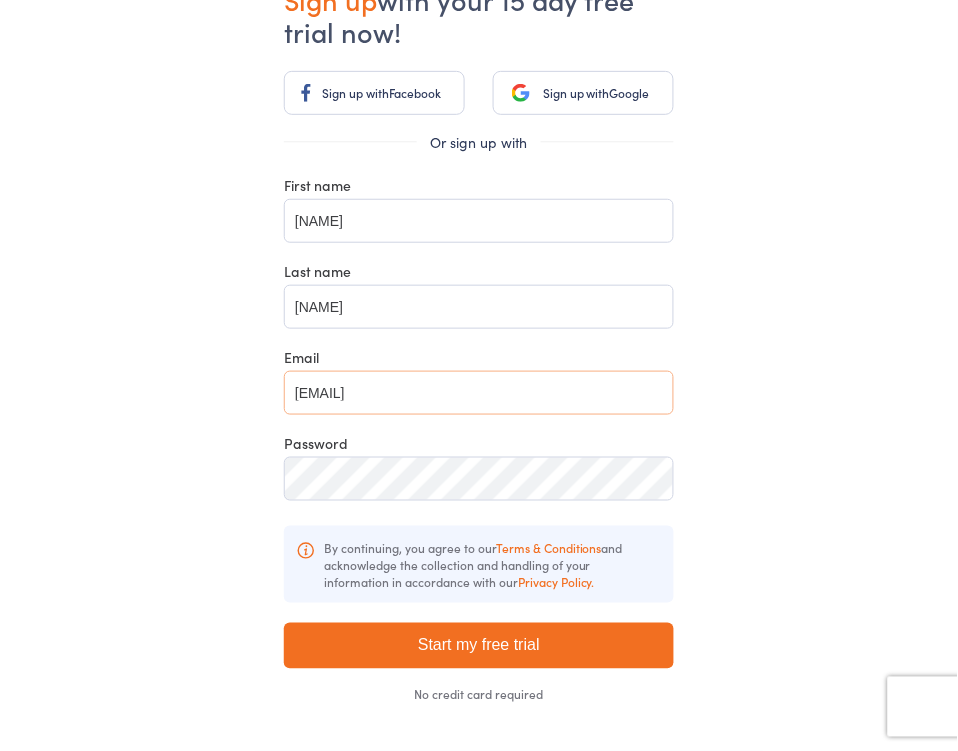 type on "[EMAIL]" 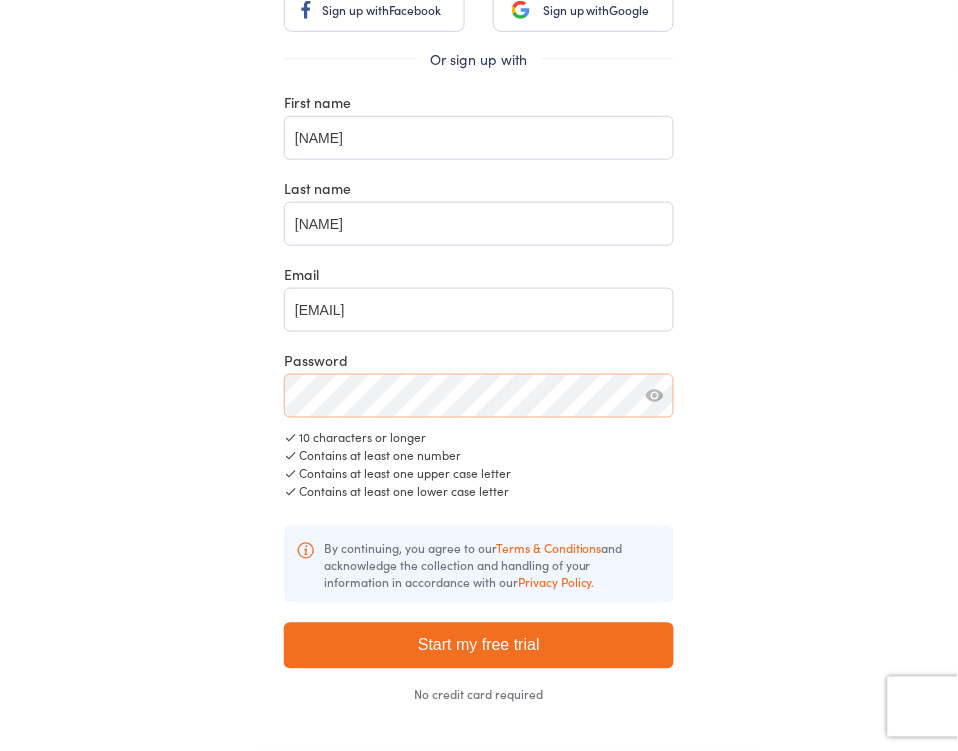 scroll, scrollTop: 178, scrollLeft: 0, axis: vertical 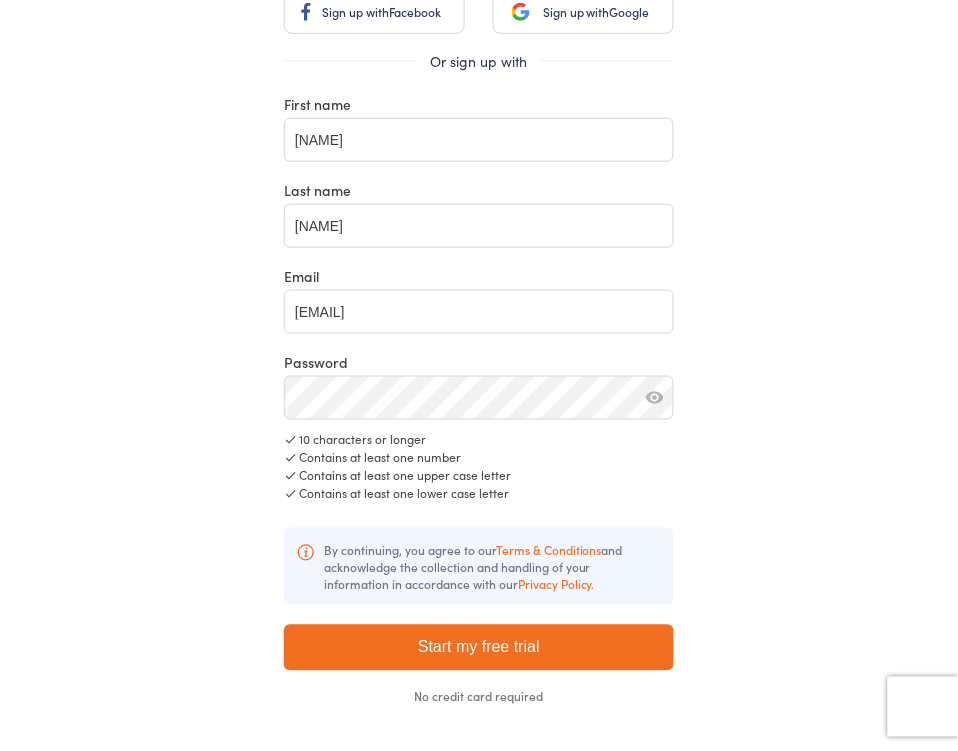 click on "Start my free trial" at bounding box center [479, 648] 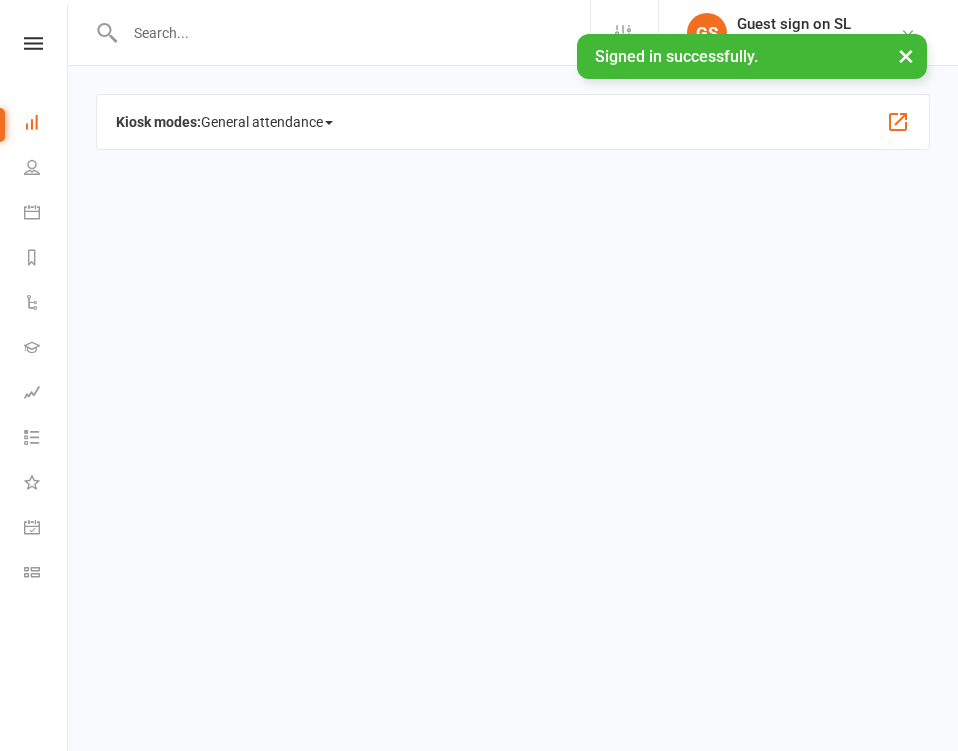 scroll, scrollTop: 0, scrollLeft: 0, axis: both 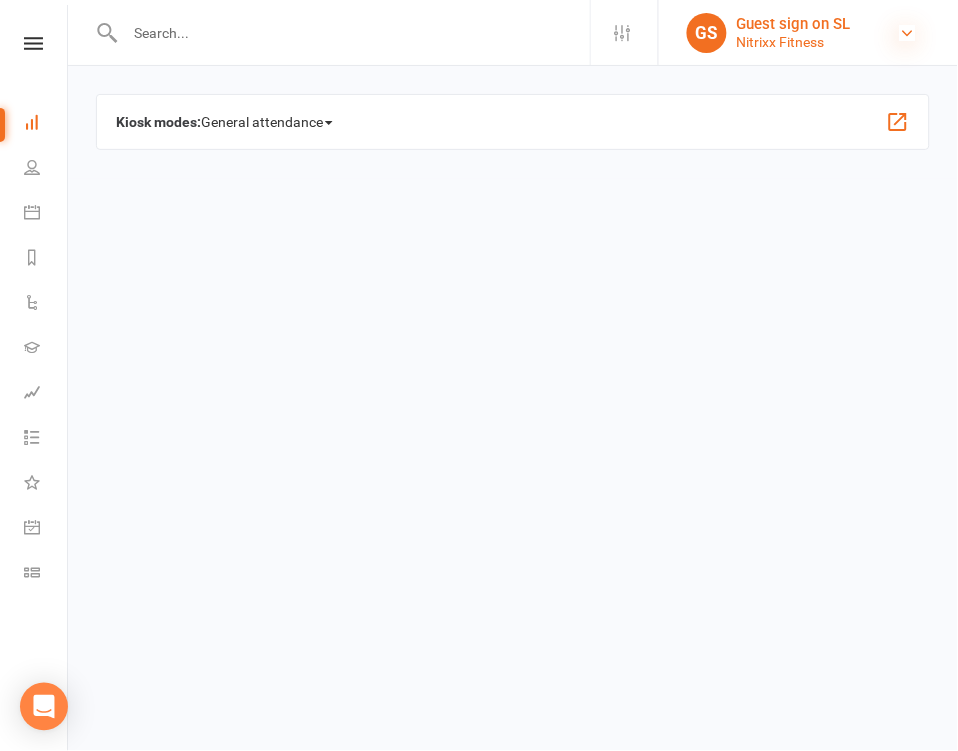 click at bounding box center (908, 33) 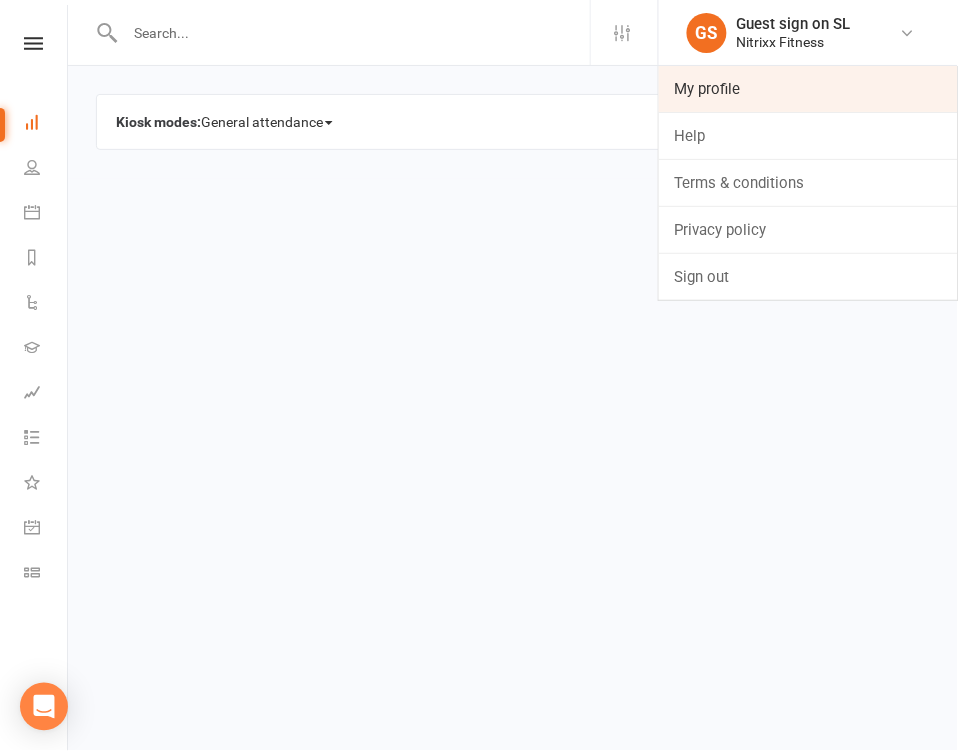 click on "My profile" at bounding box center (808, 89) 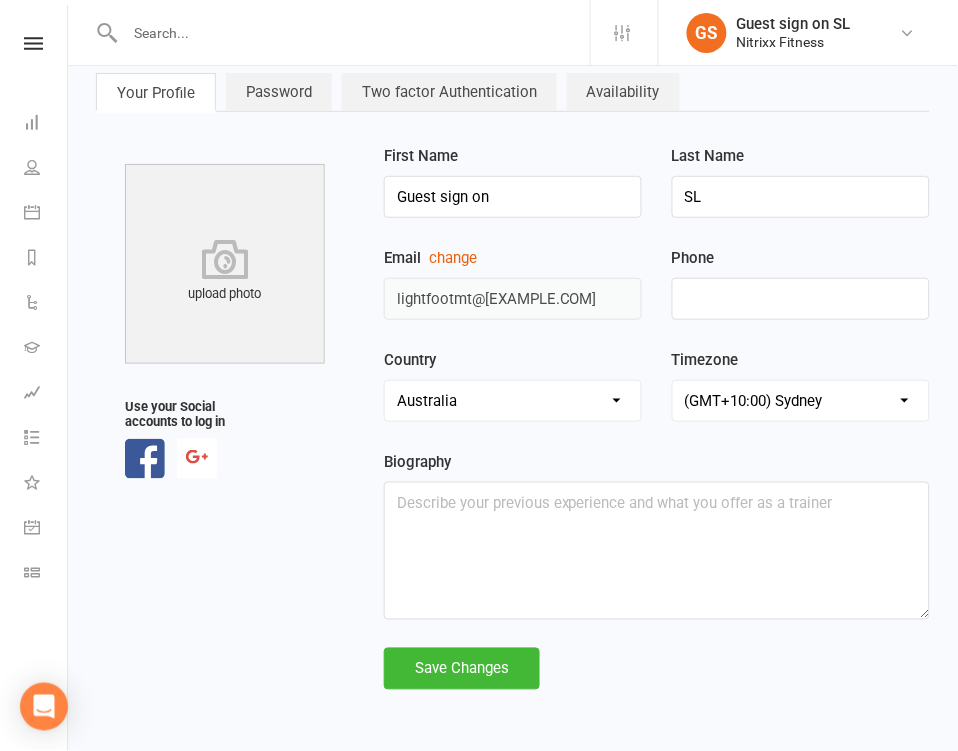 scroll, scrollTop: 65, scrollLeft: 0, axis: vertical 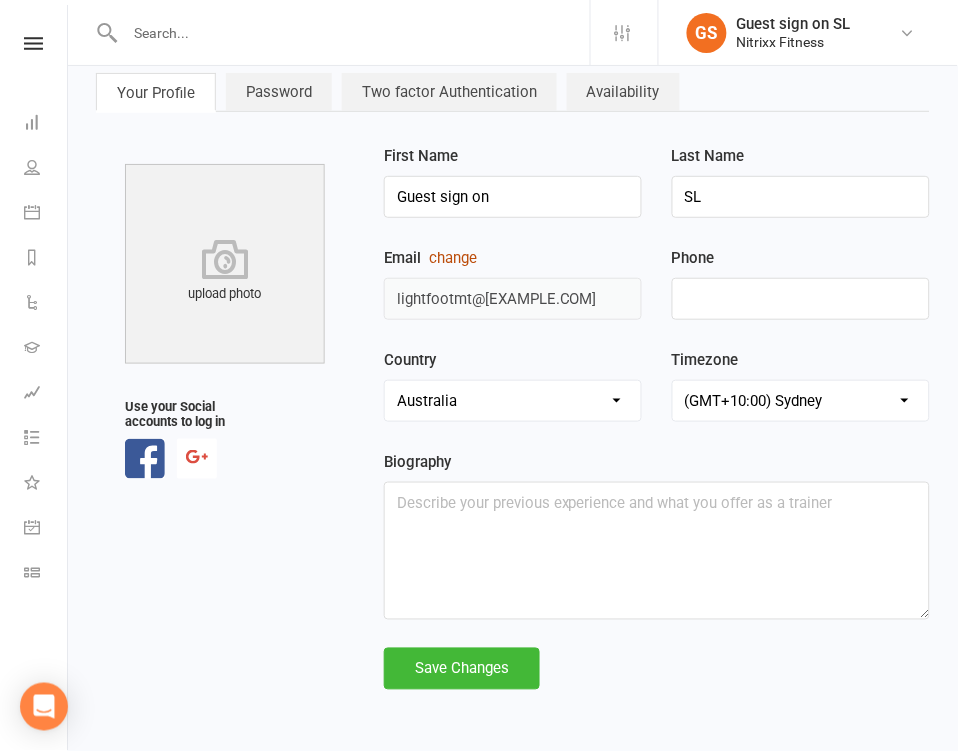 click on "change" at bounding box center (453, 258) 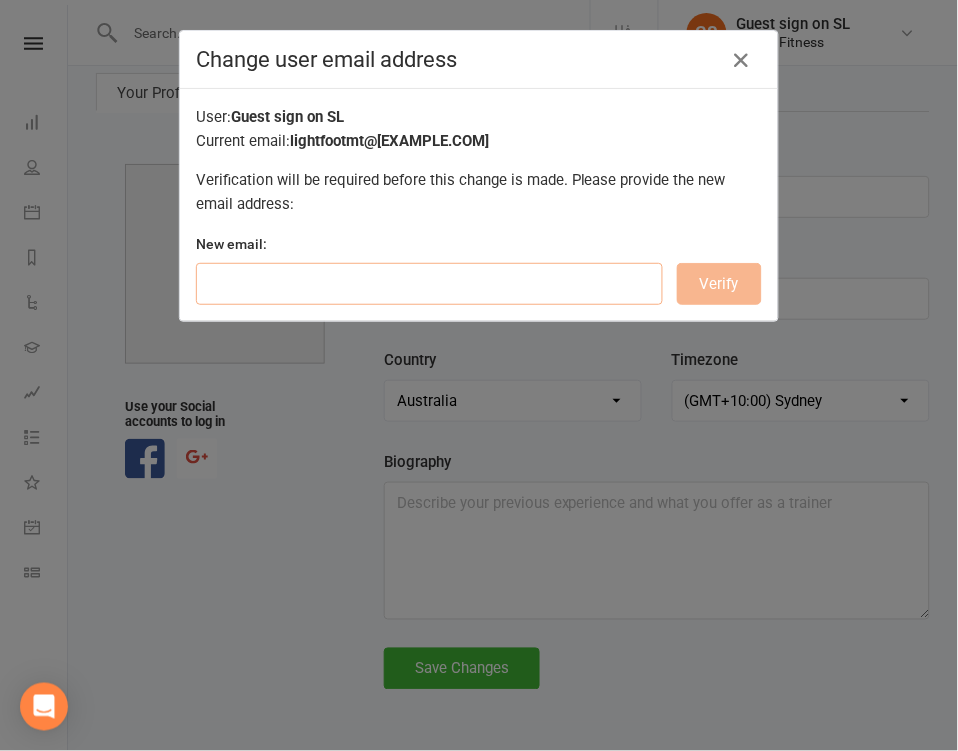 click at bounding box center [429, 284] 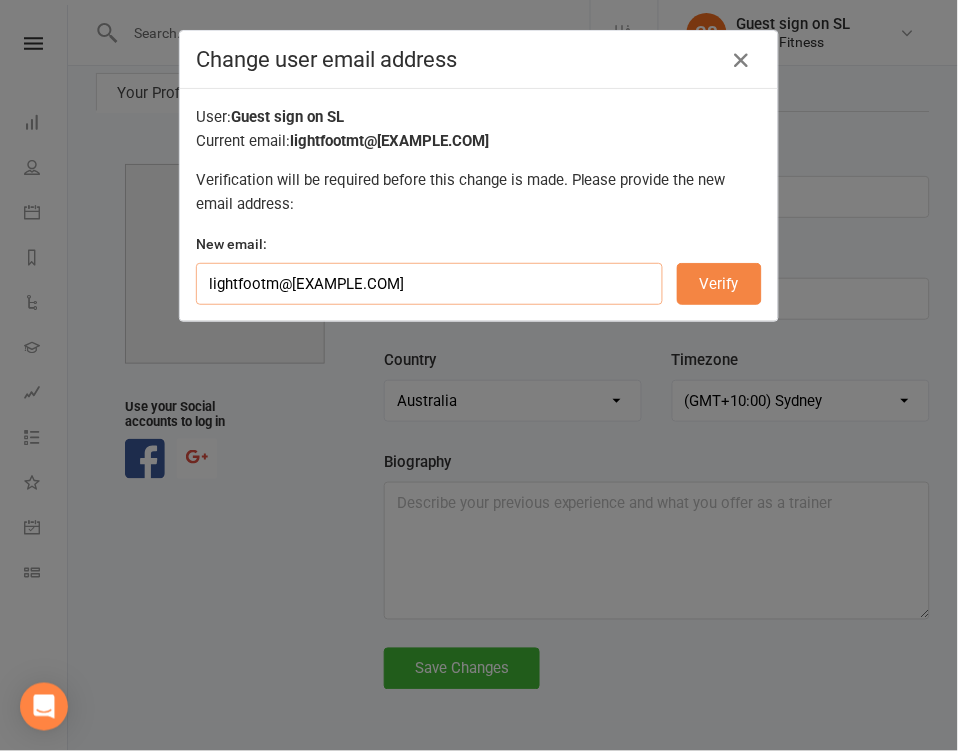 type on "lightfootm@hotmail.com" 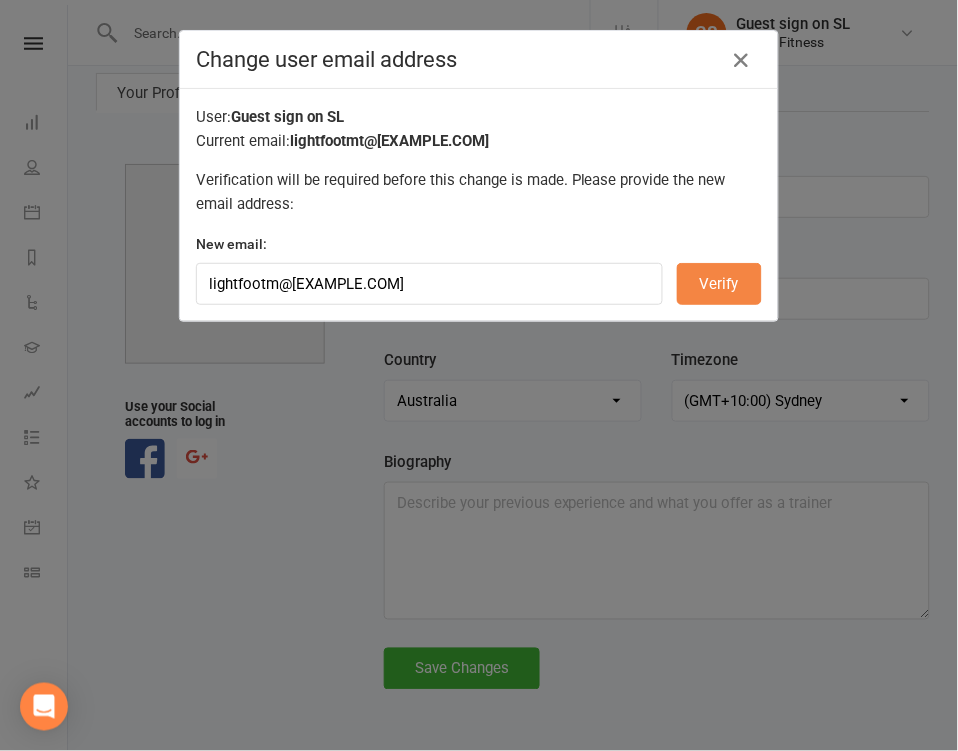 click on "Verify" at bounding box center (719, 284) 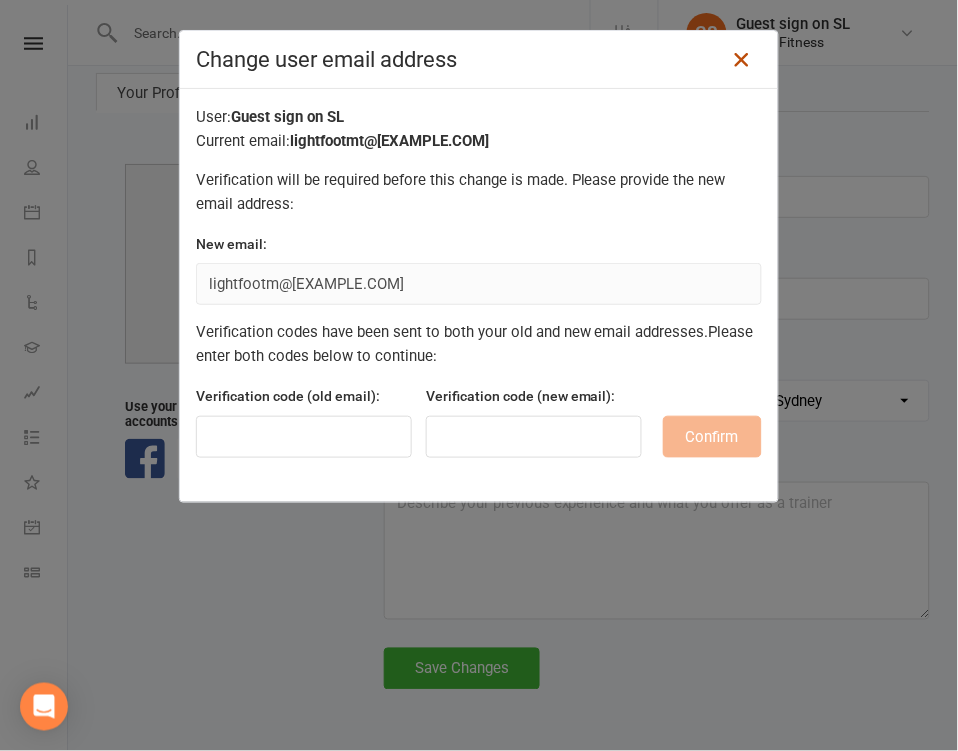 click at bounding box center (742, 60) 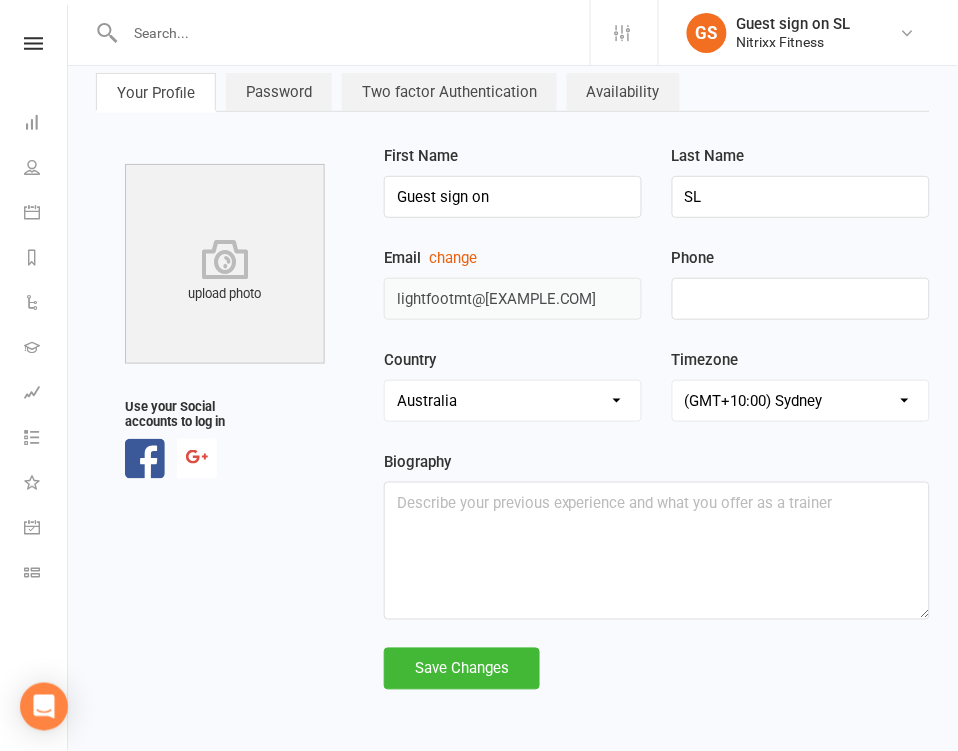 scroll, scrollTop: 65, scrollLeft: 0, axis: vertical 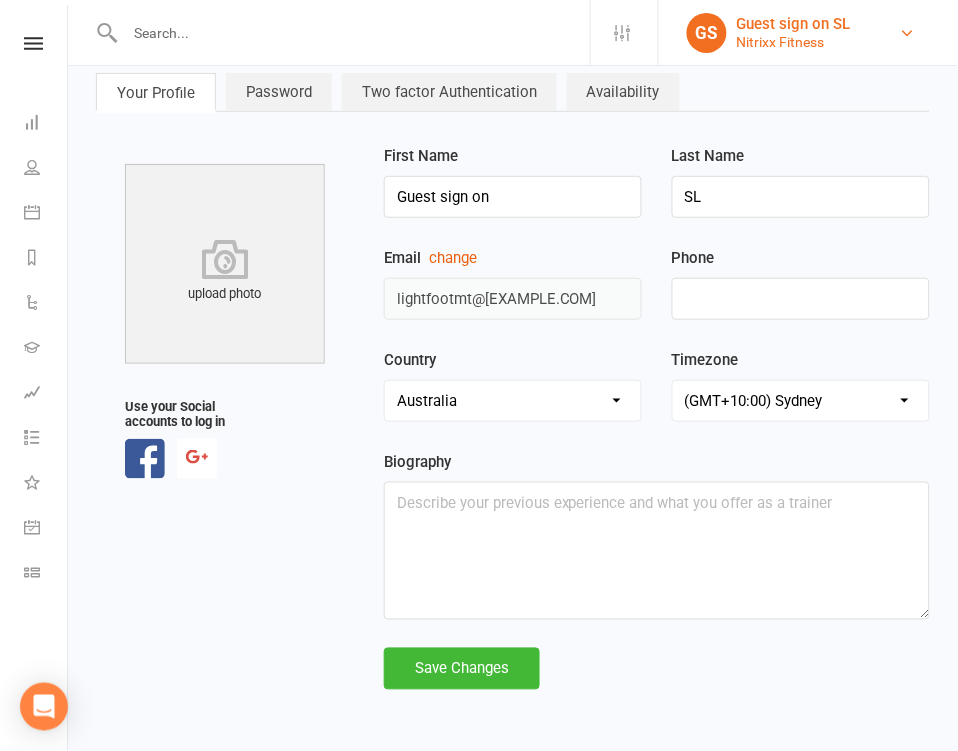 click on "Nitrixx Fitness" at bounding box center [794, 42] 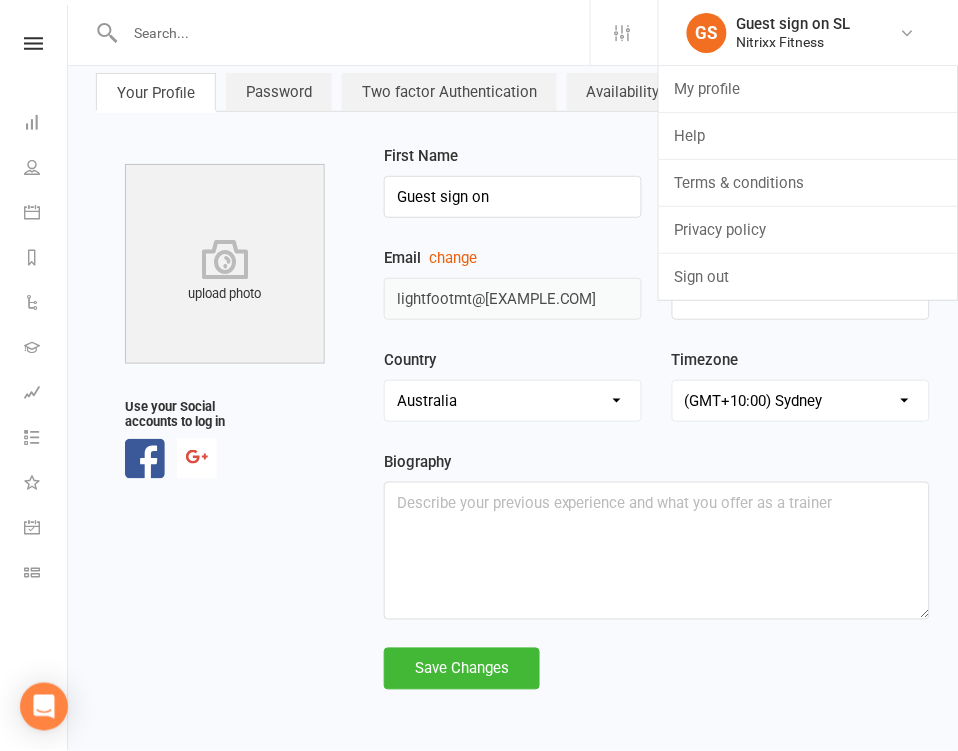 click on "Use your Social accounts to log in" at bounding box center [225, 439] 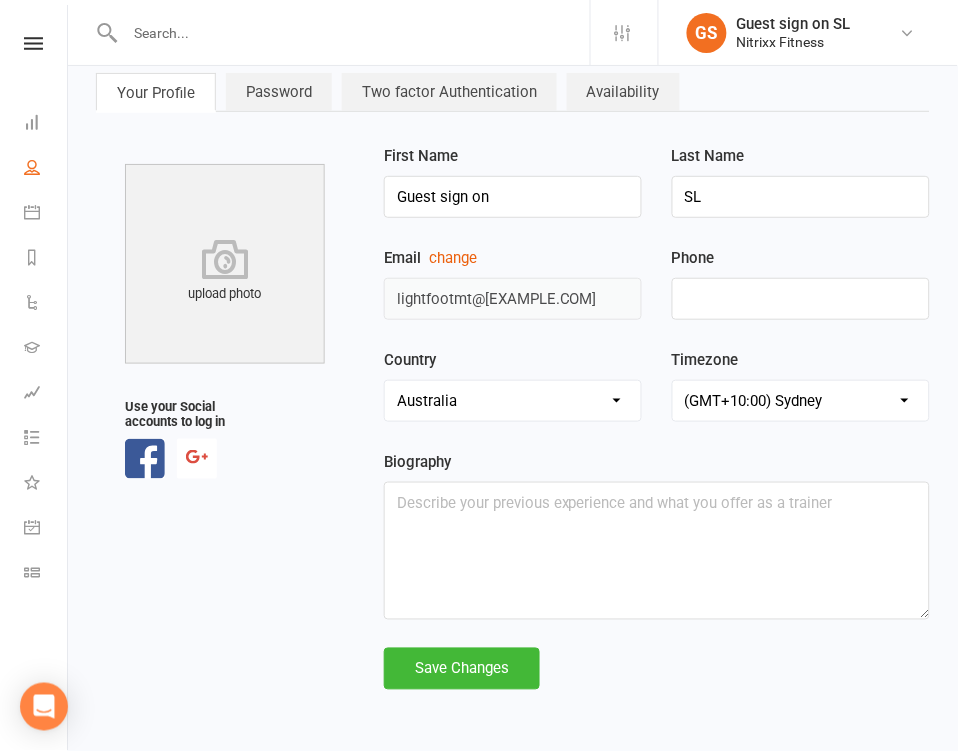 click on "People" at bounding box center [46, 169] 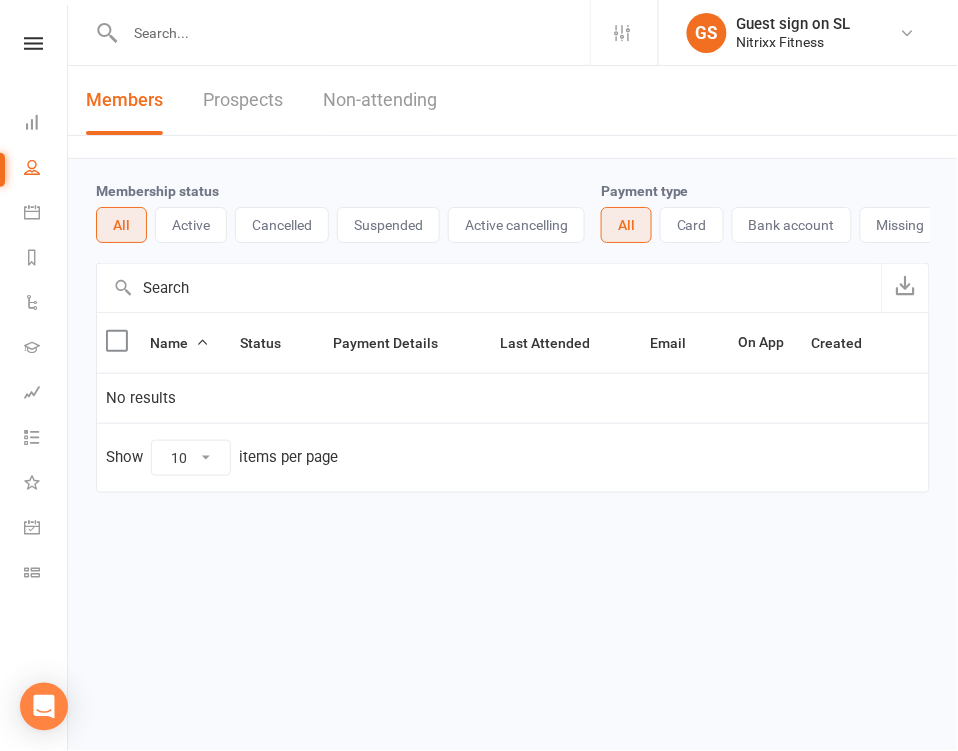 scroll, scrollTop: 0, scrollLeft: 0, axis: both 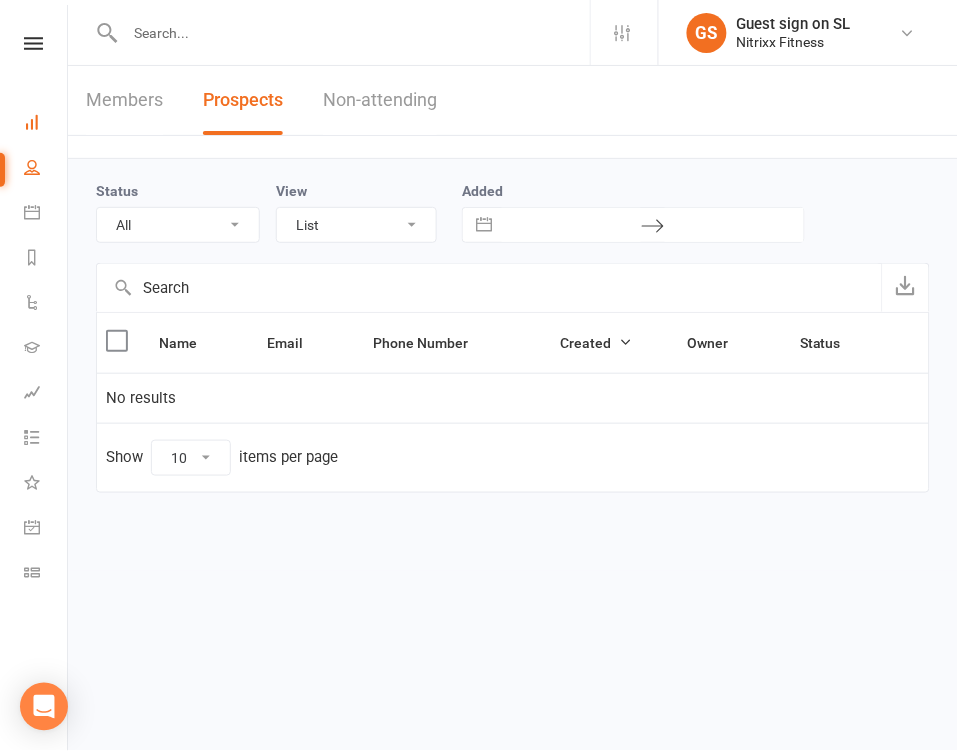 click on "Dashboard" at bounding box center (46, 124) 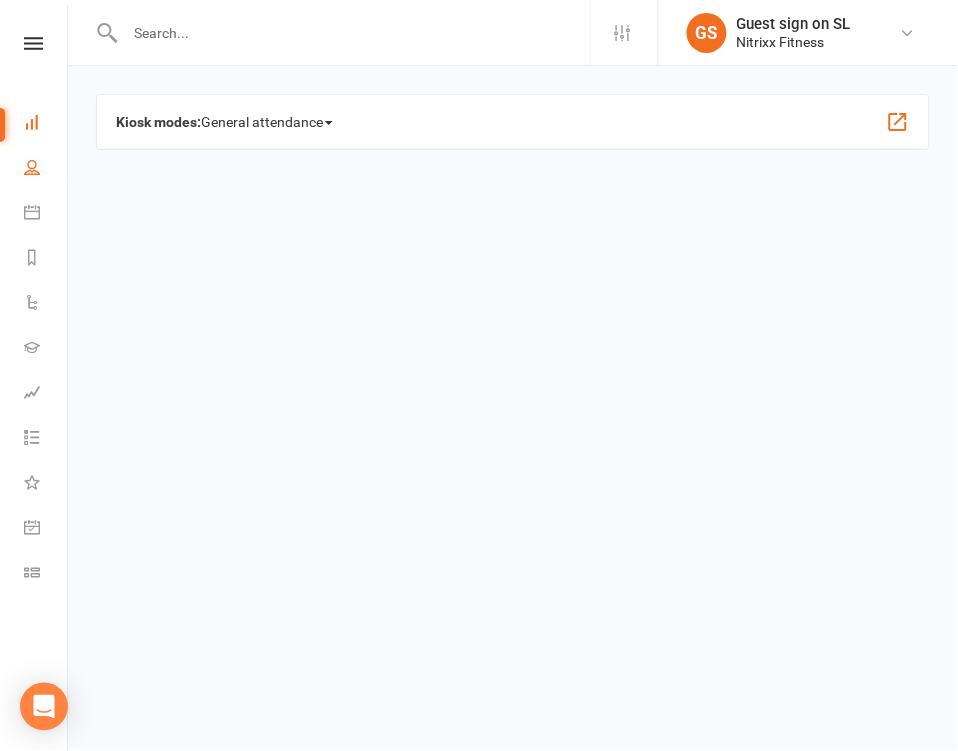 click on "People" at bounding box center [46, 169] 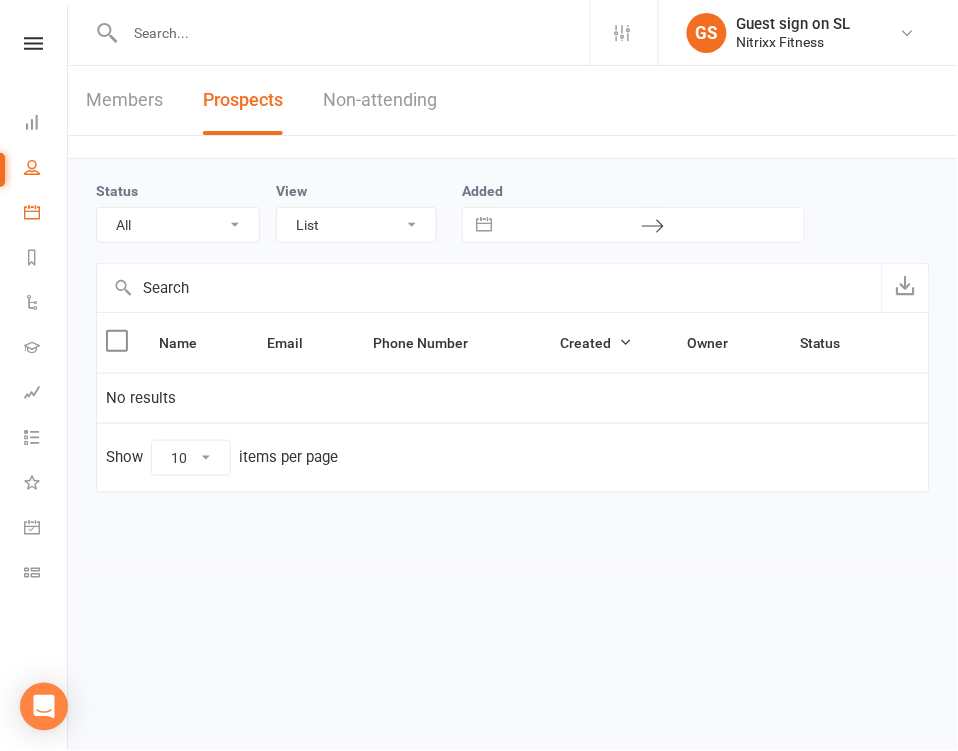 click on "Calendar" at bounding box center [46, 214] 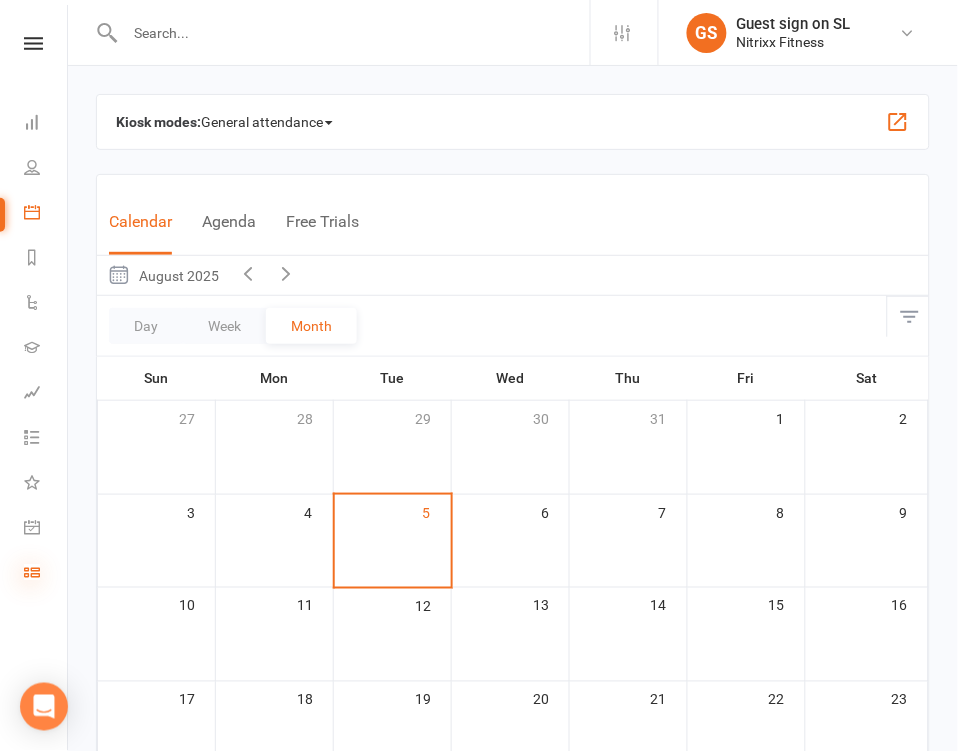 click at bounding box center (32, 572) 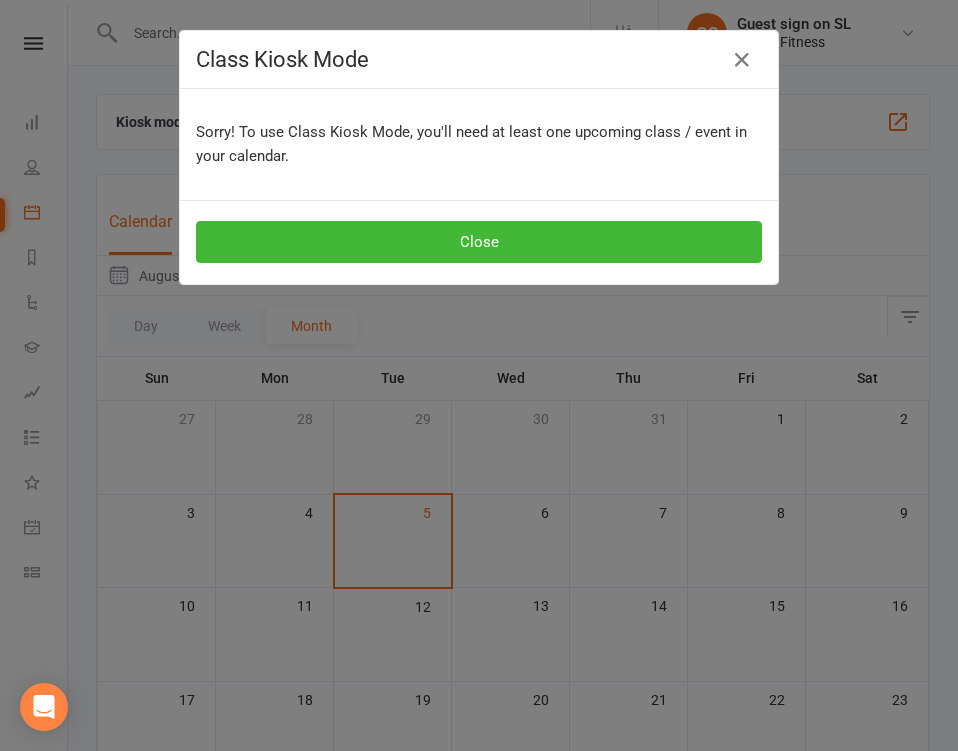 scroll, scrollTop: 0, scrollLeft: 0, axis: both 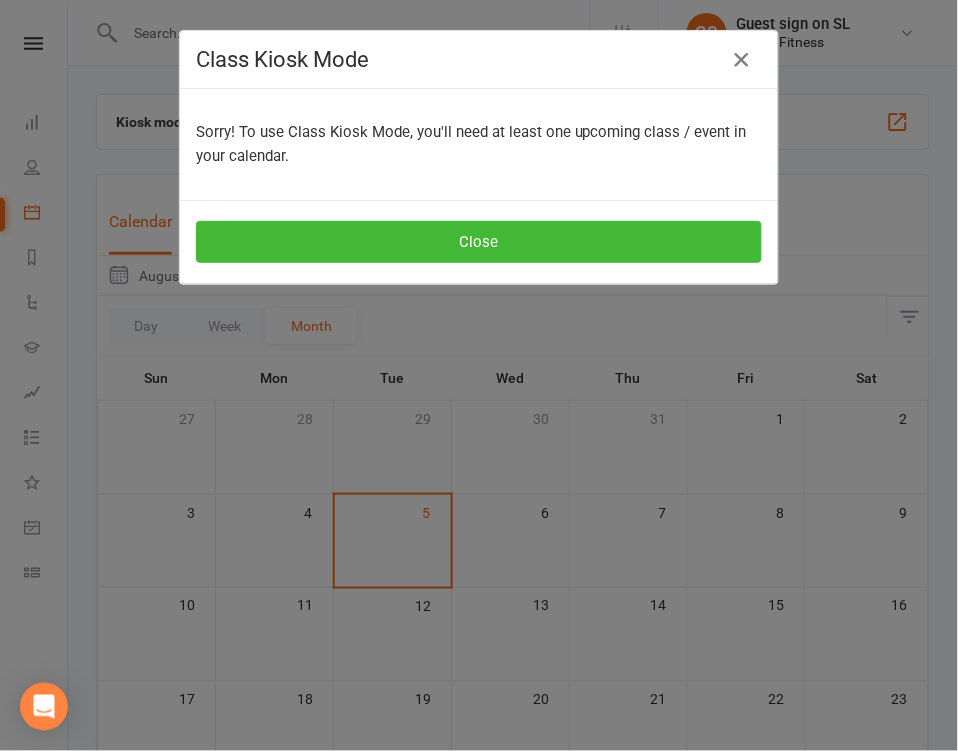 click at bounding box center [742, 60] 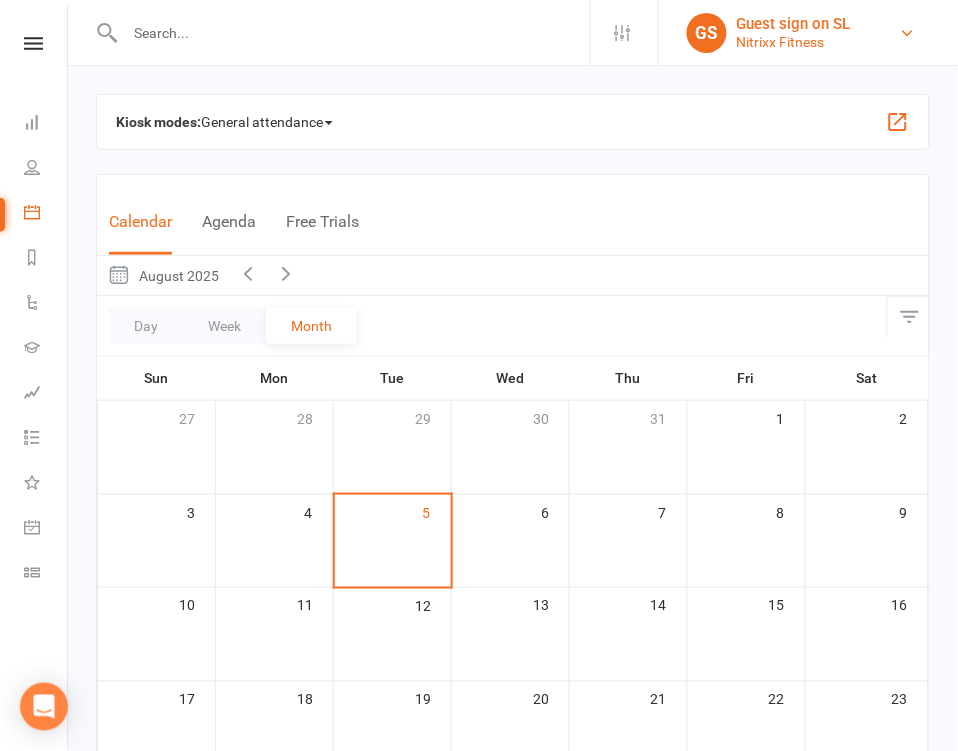 click on "Nitrixx Fitness" at bounding box center (794, 42) 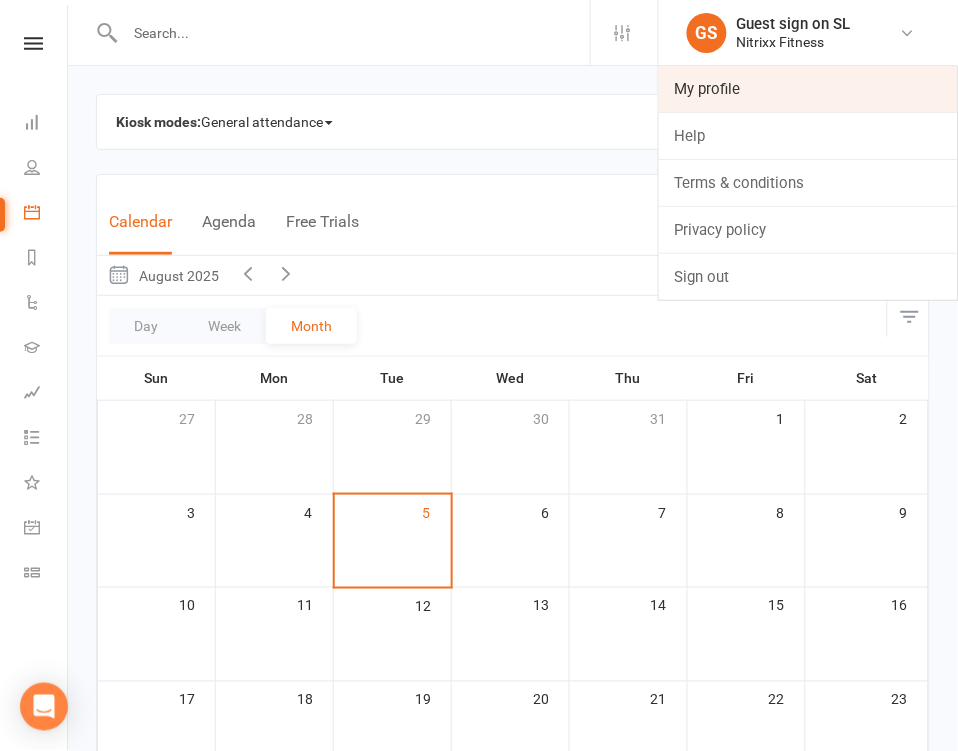 click on "My profile" at bounding box center [808, 89] 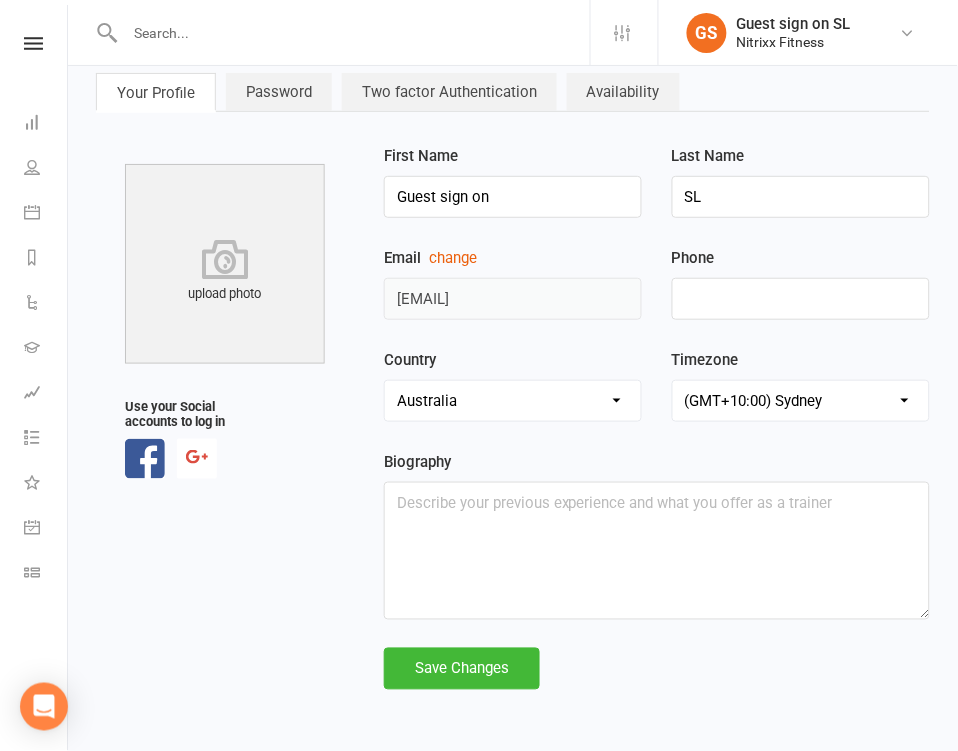 scroll, scrollTop: 61, scrollLeft: 0, axis: vertical 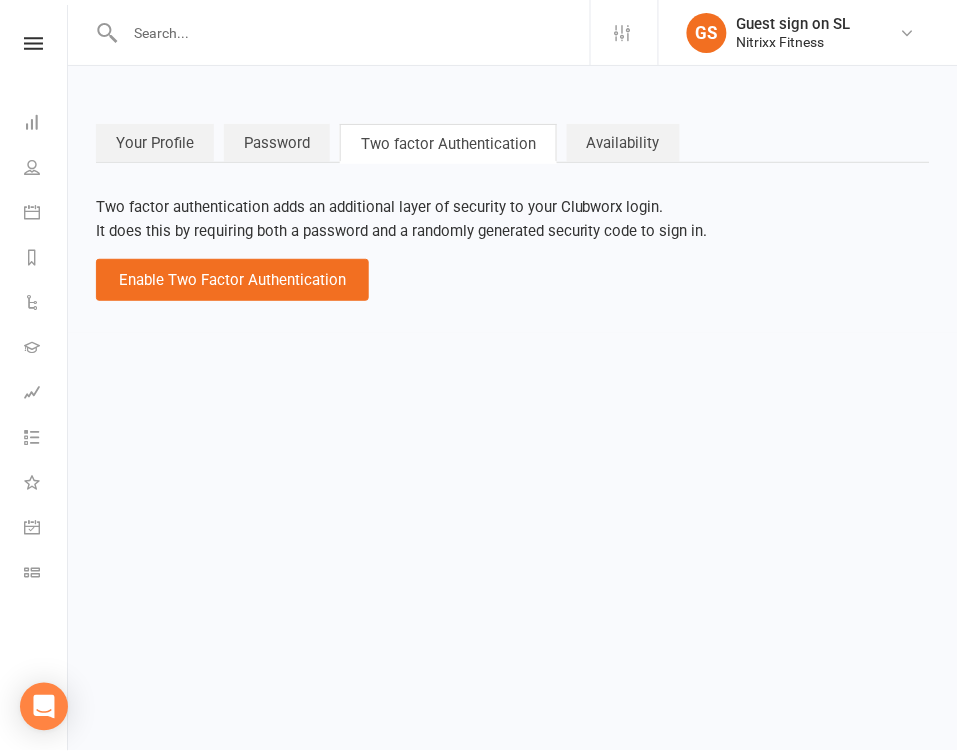 click on "Password" at bounding box center [277, 143] 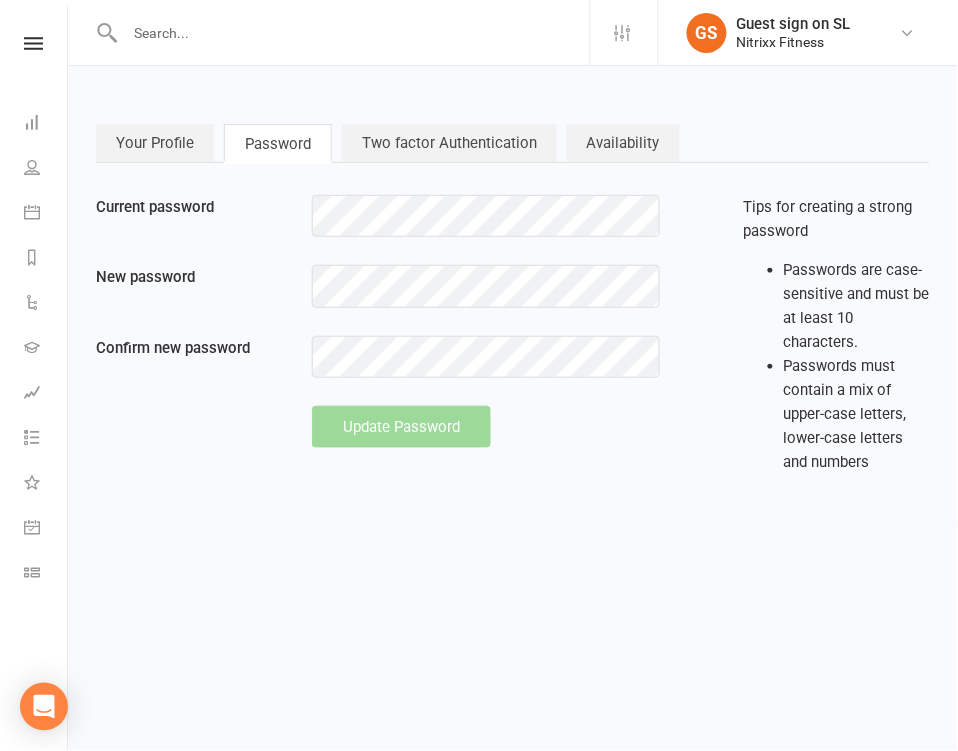 click on "Availability" at bounding box center (623, 143) 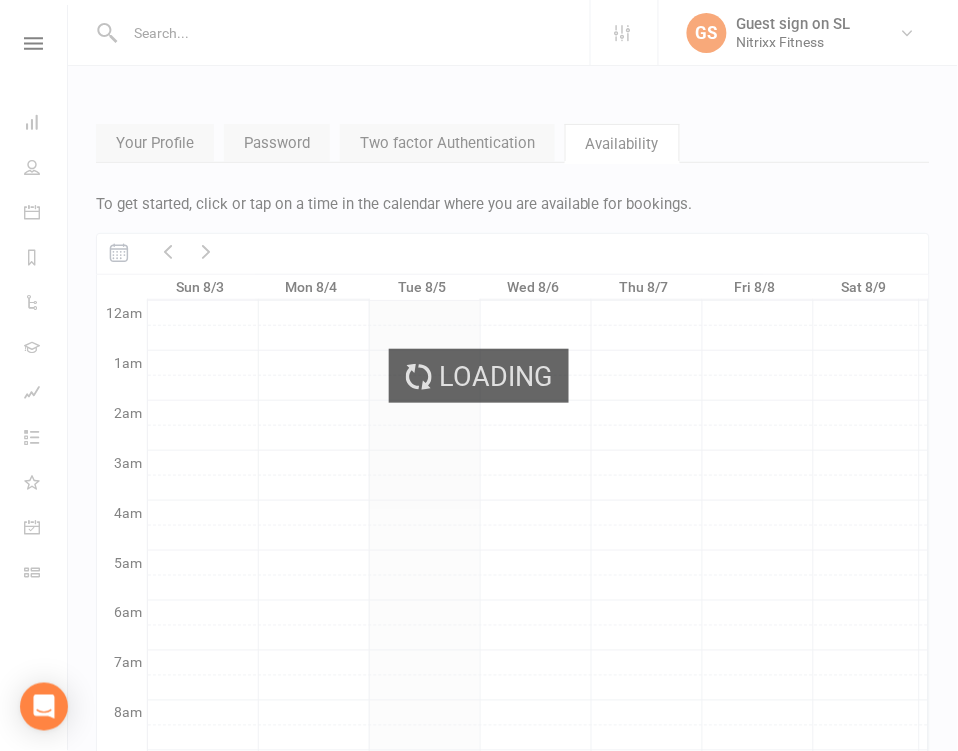 scroll, scrollTop: 297, scrollLeft: 0, axis: vertical 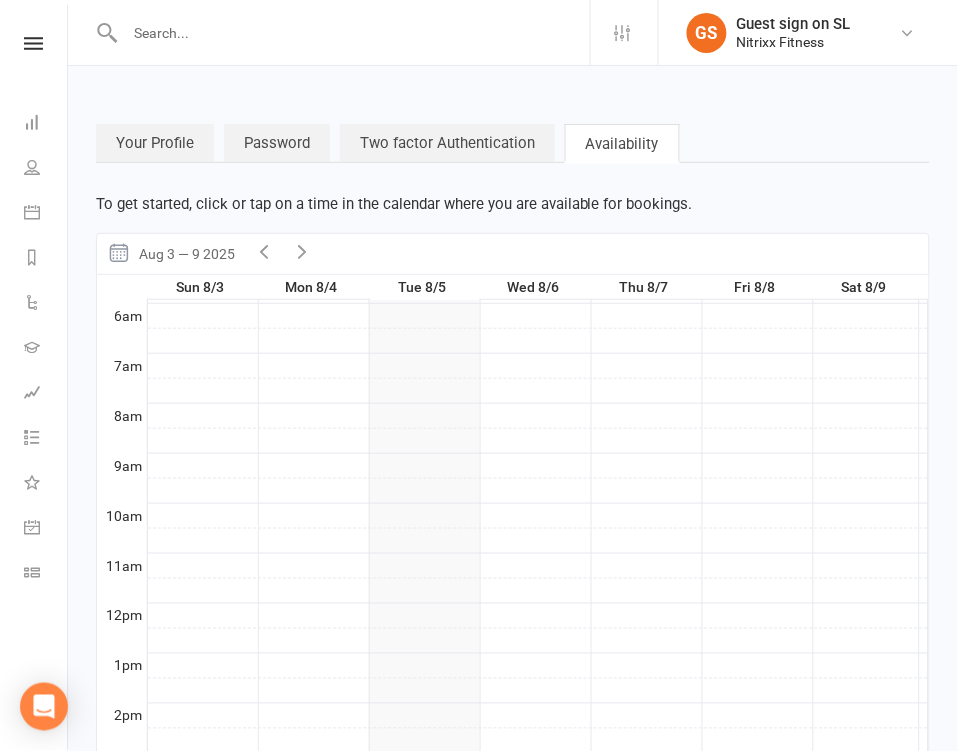 click on "Your Profile" at bounding box center (155, 143) 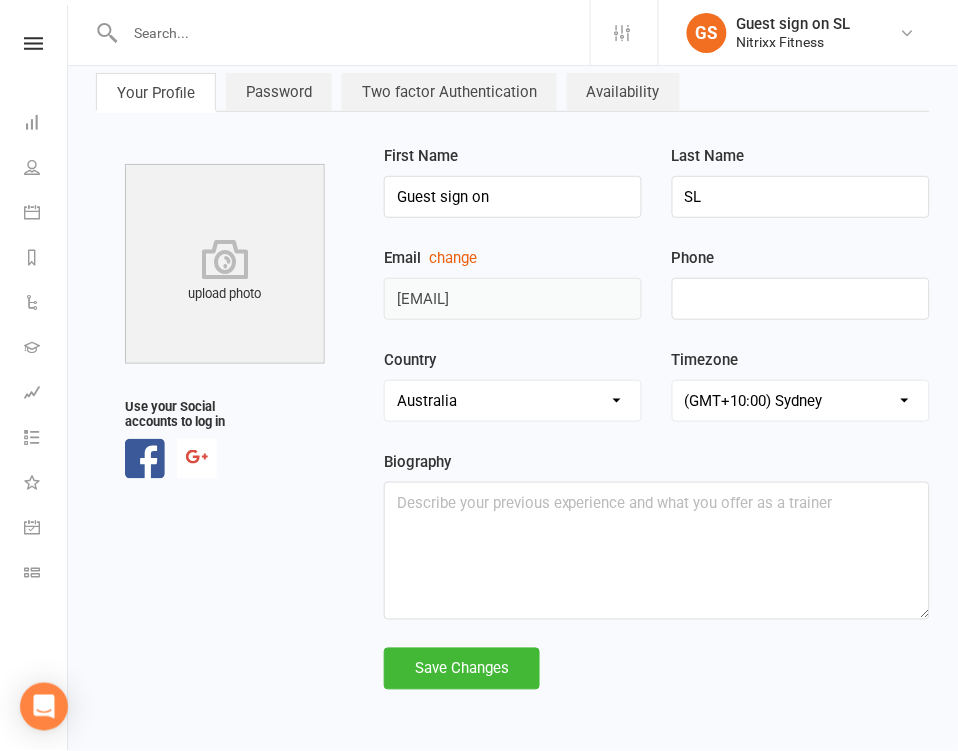 scroll, scrollTop: 65, scrollLeft: 0, axis: vertical 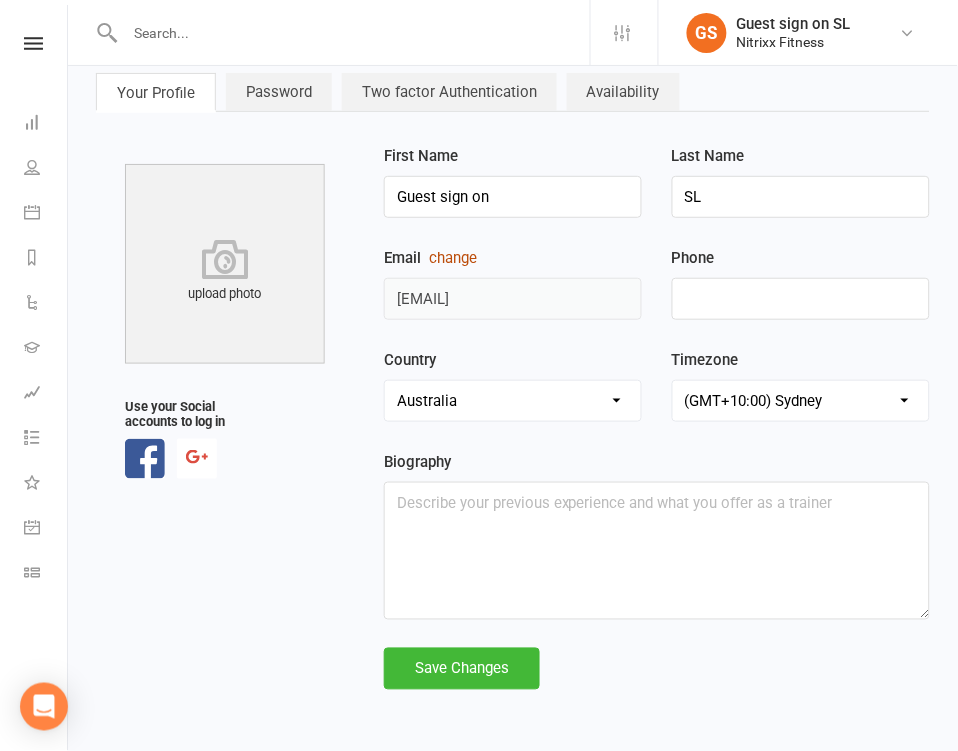 click on "change" at bounding box center [453, 258] 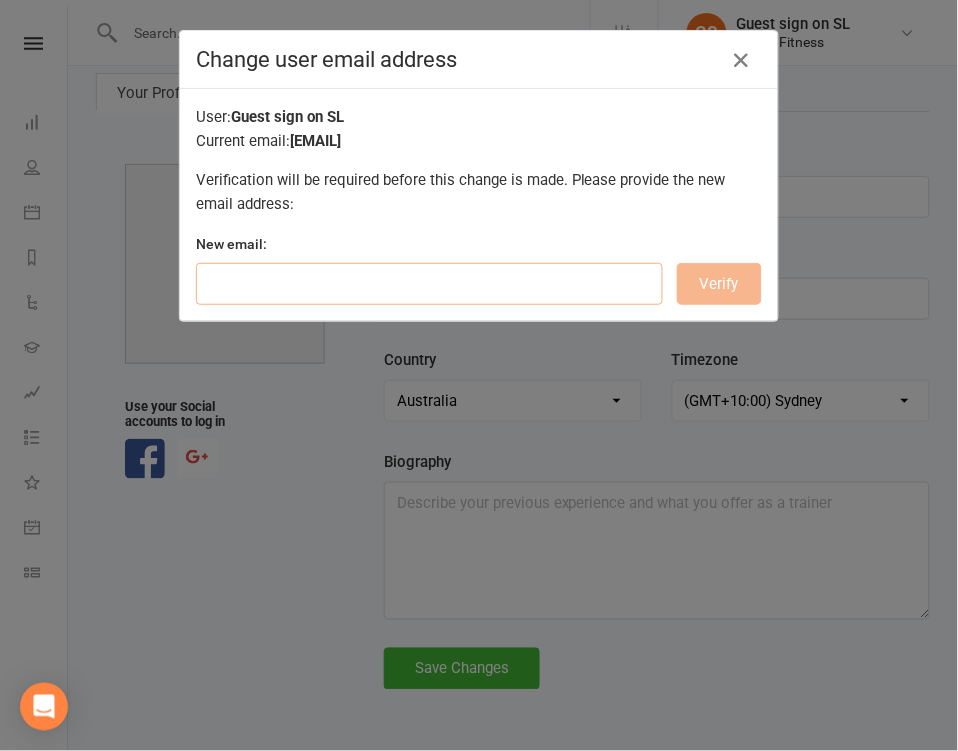 click at bounding box center [429, 284] 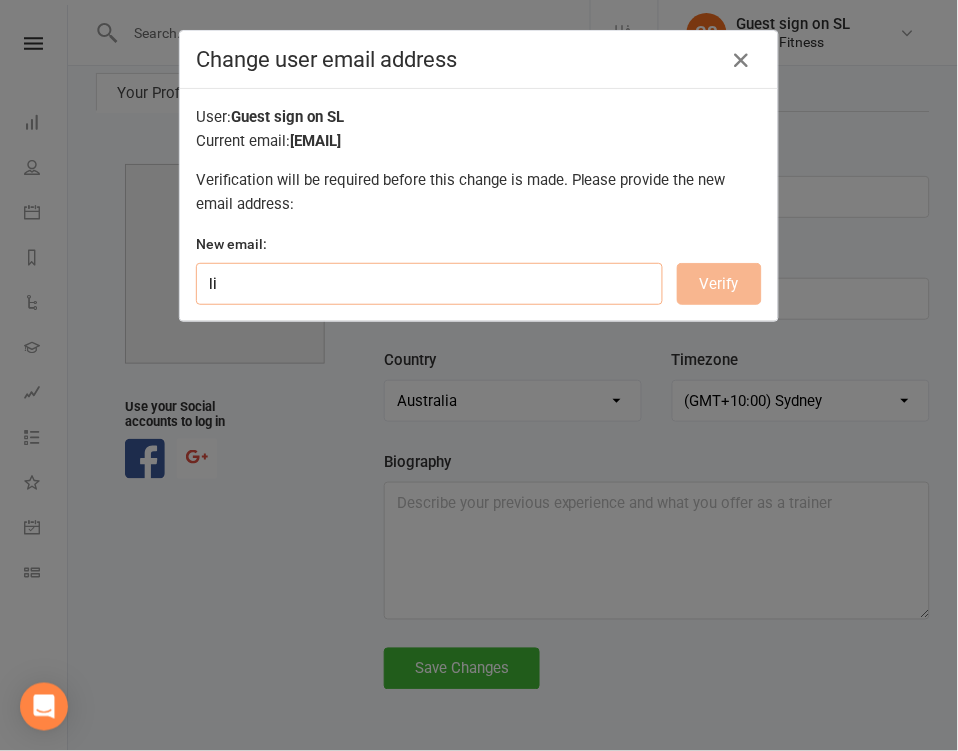 type on "l" 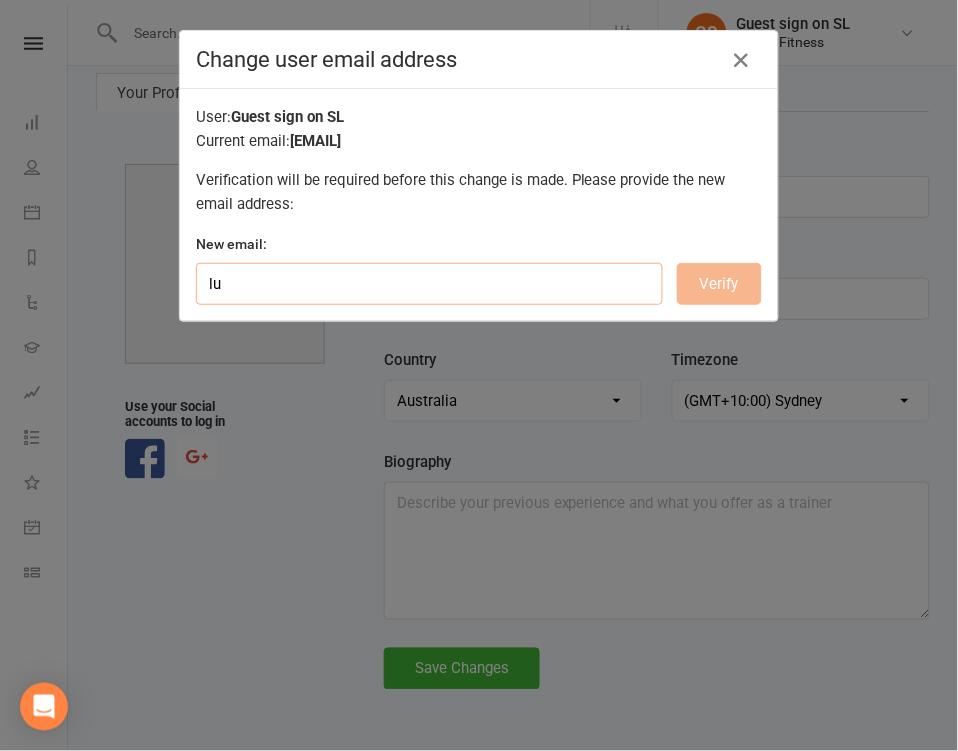 type on "l" 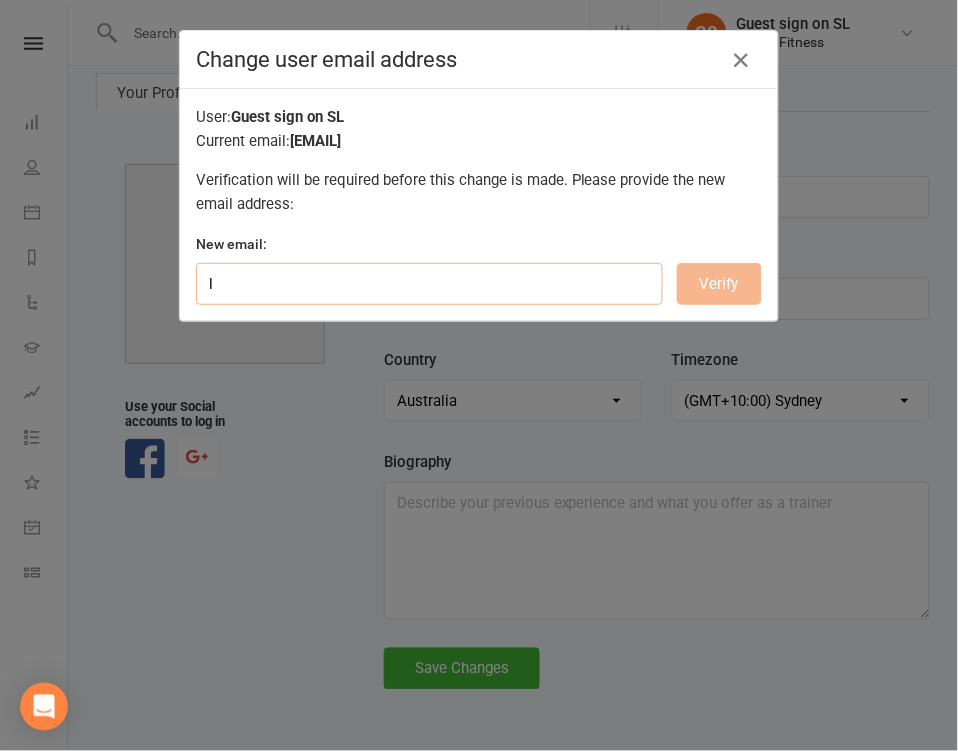 type 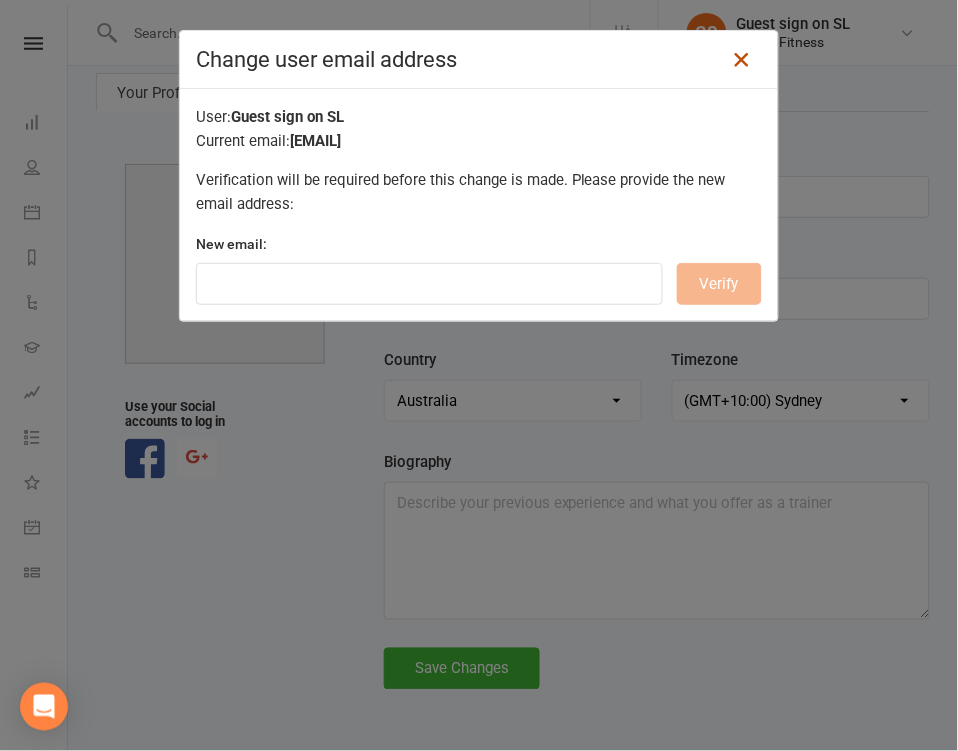 click at bounding box center [742, 60] 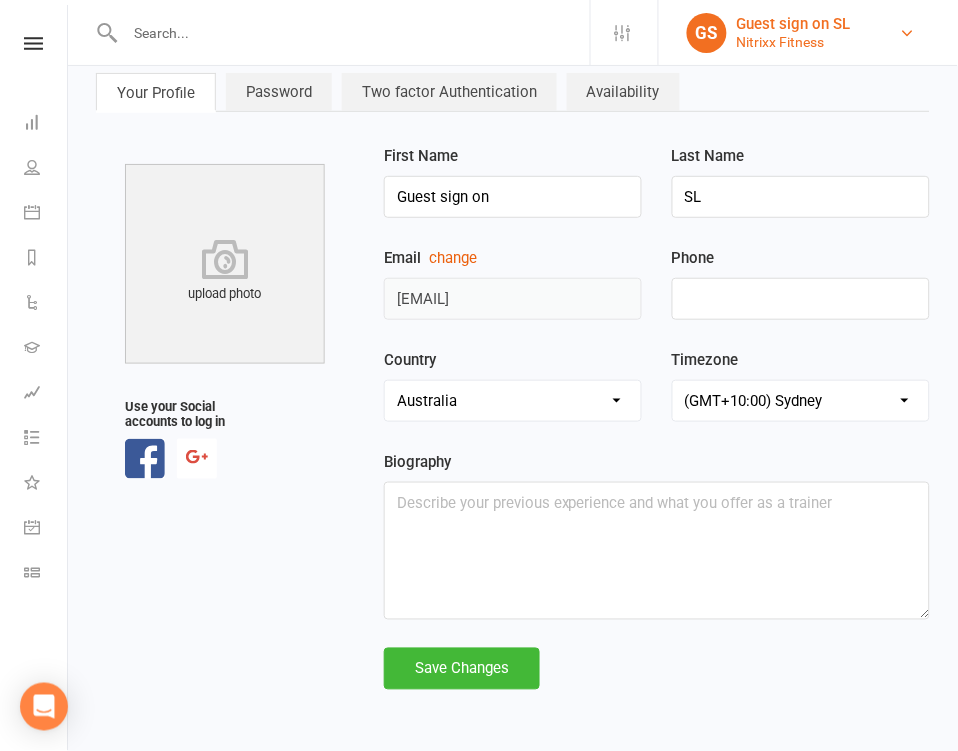 click on "Nitrixx Fitness" at bounding box center [794, 42] 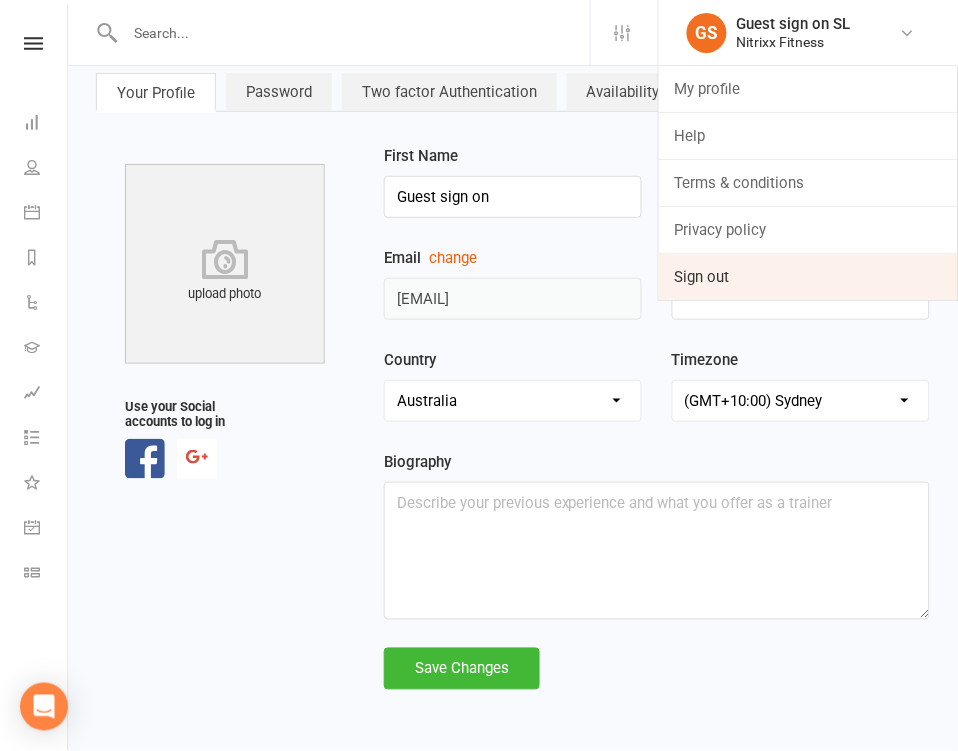 click on "Sign out" at bounding box center [808, 277] 